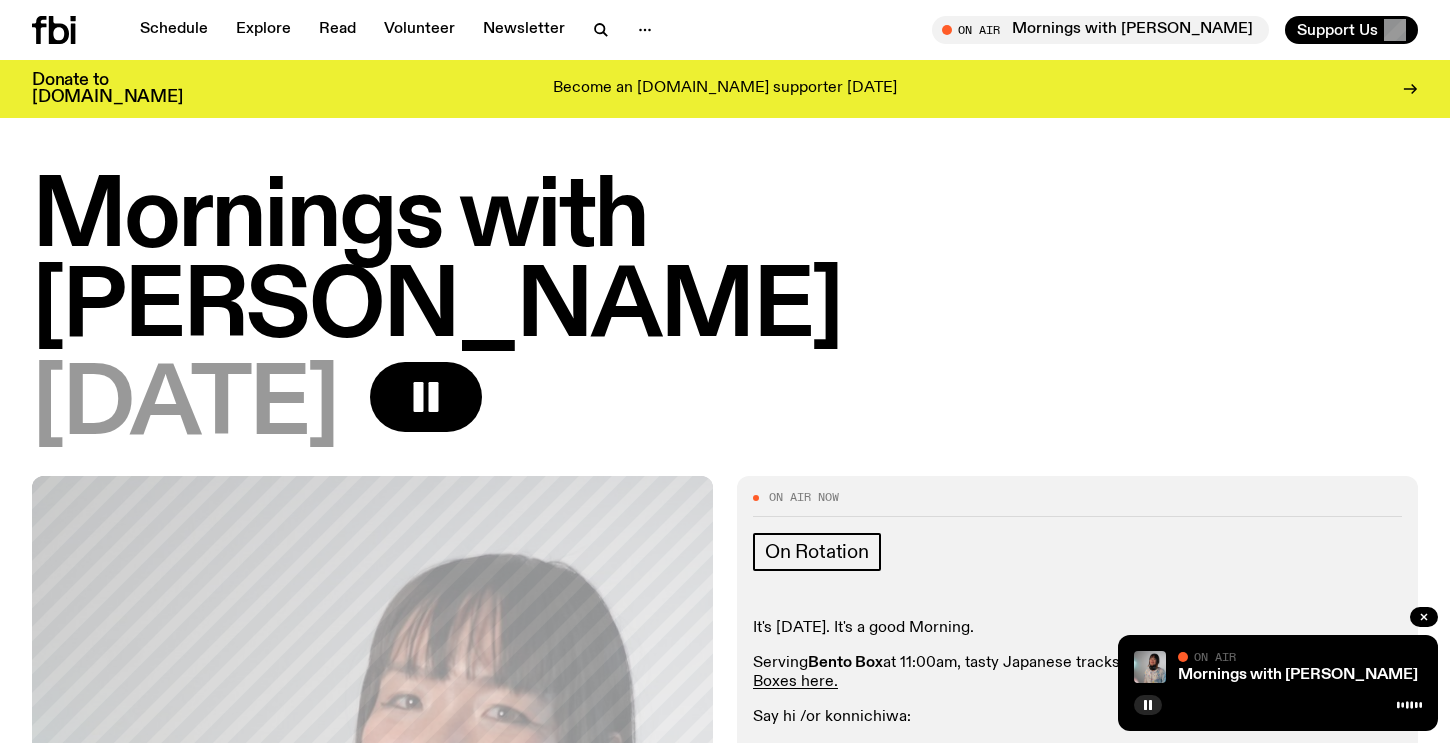 scroll, scrollTop: 617, scrollLeft: 0, axis: vertical 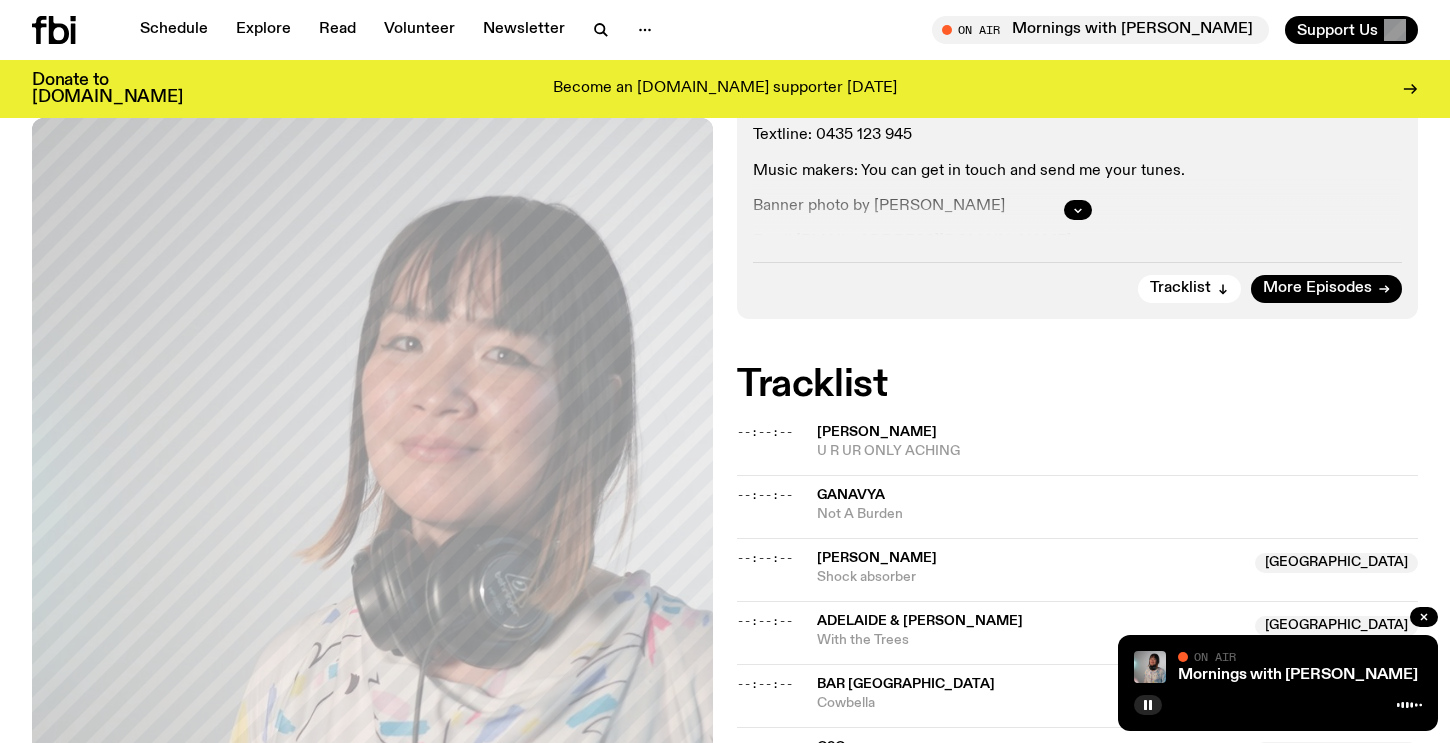 click 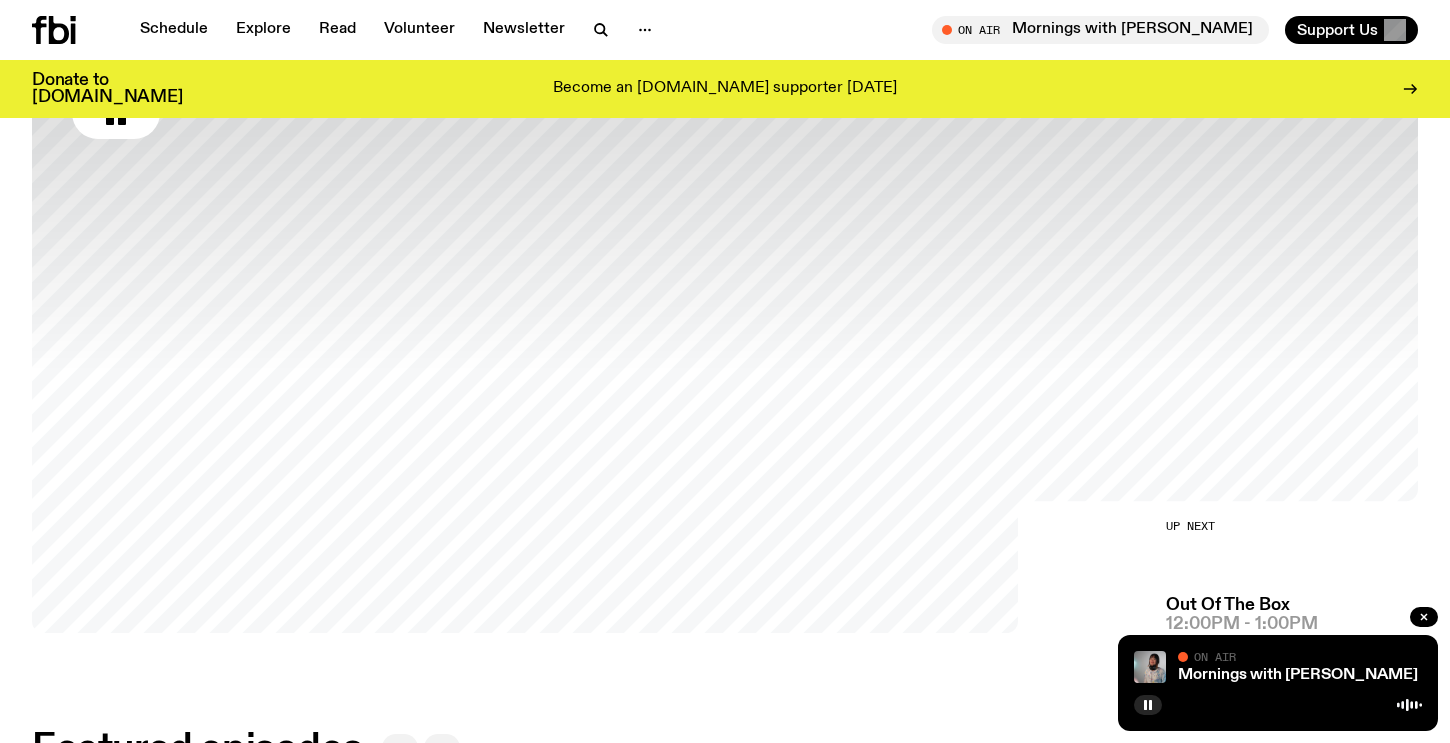 scroll, scrollTop: 408, scrollLeft: 0, axis: vertical 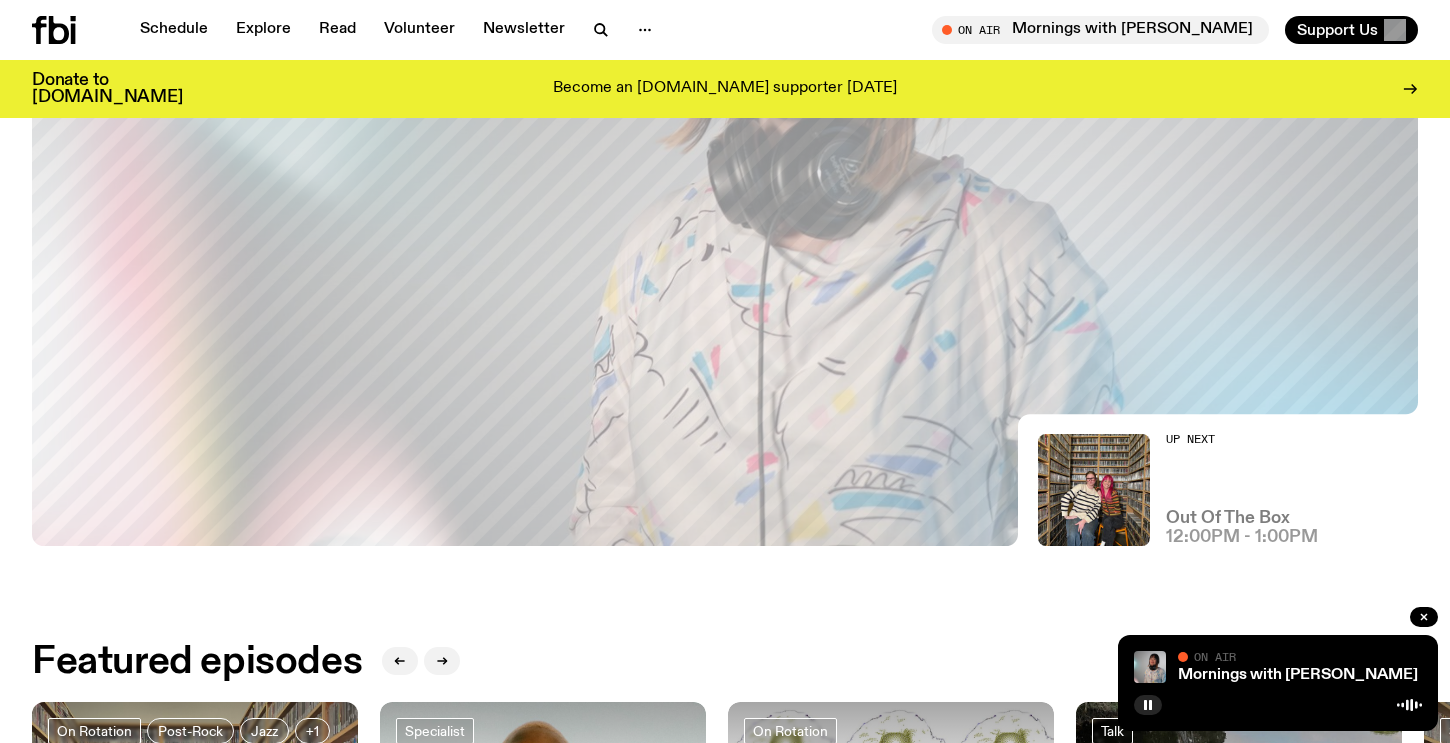 click on "Out Of The Box" at bounding box center [1228, 518] 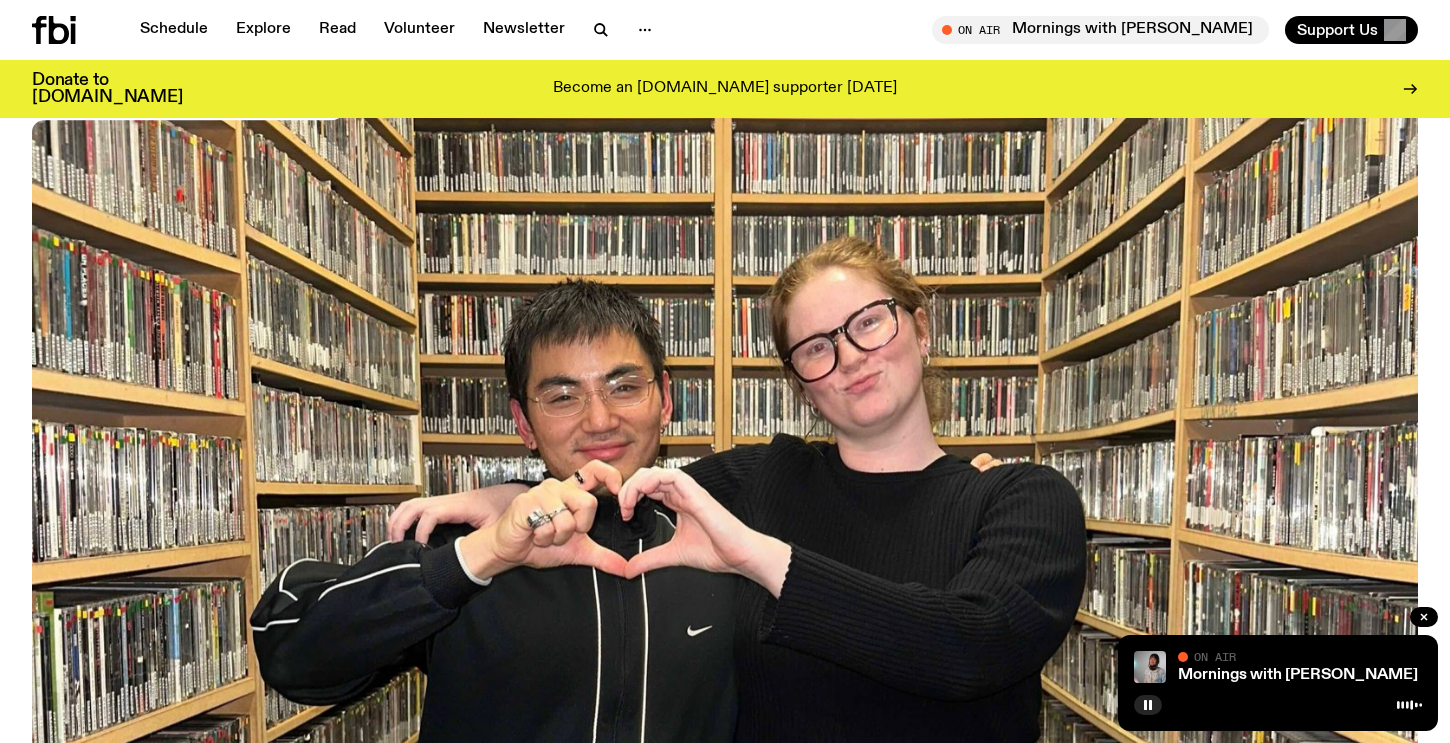 scroll, scrollTop: 900, scrollLeft: 0, axis: vertical 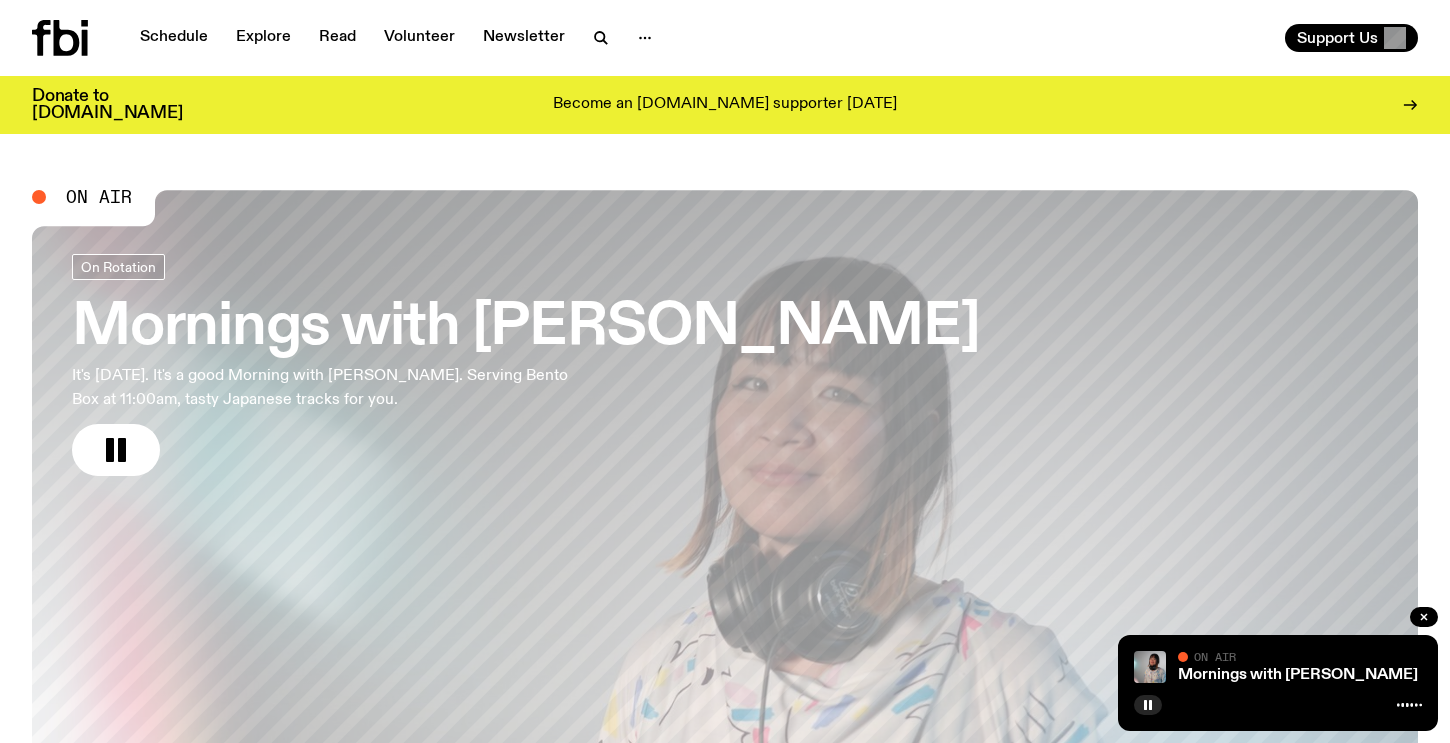 click 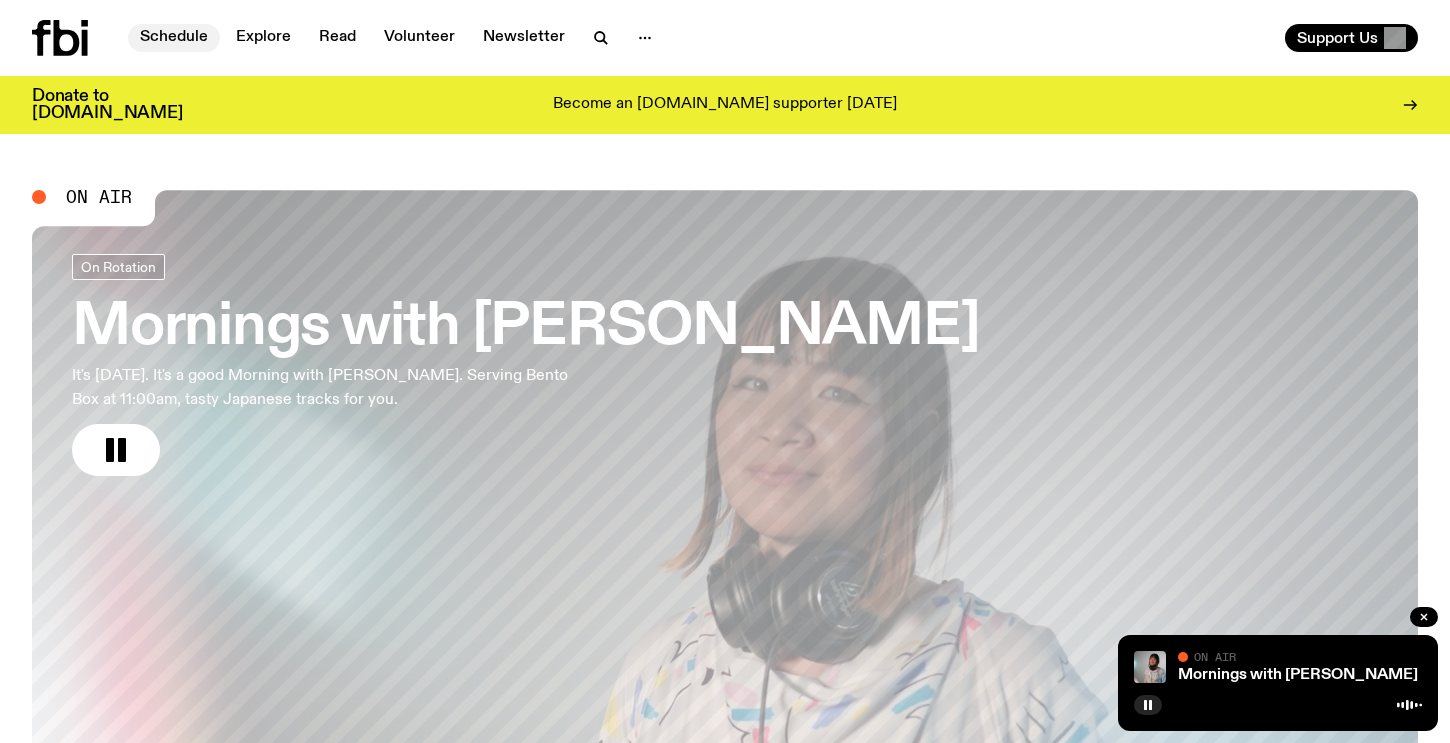 click on "Schedule" at bounding box center [174, 38] 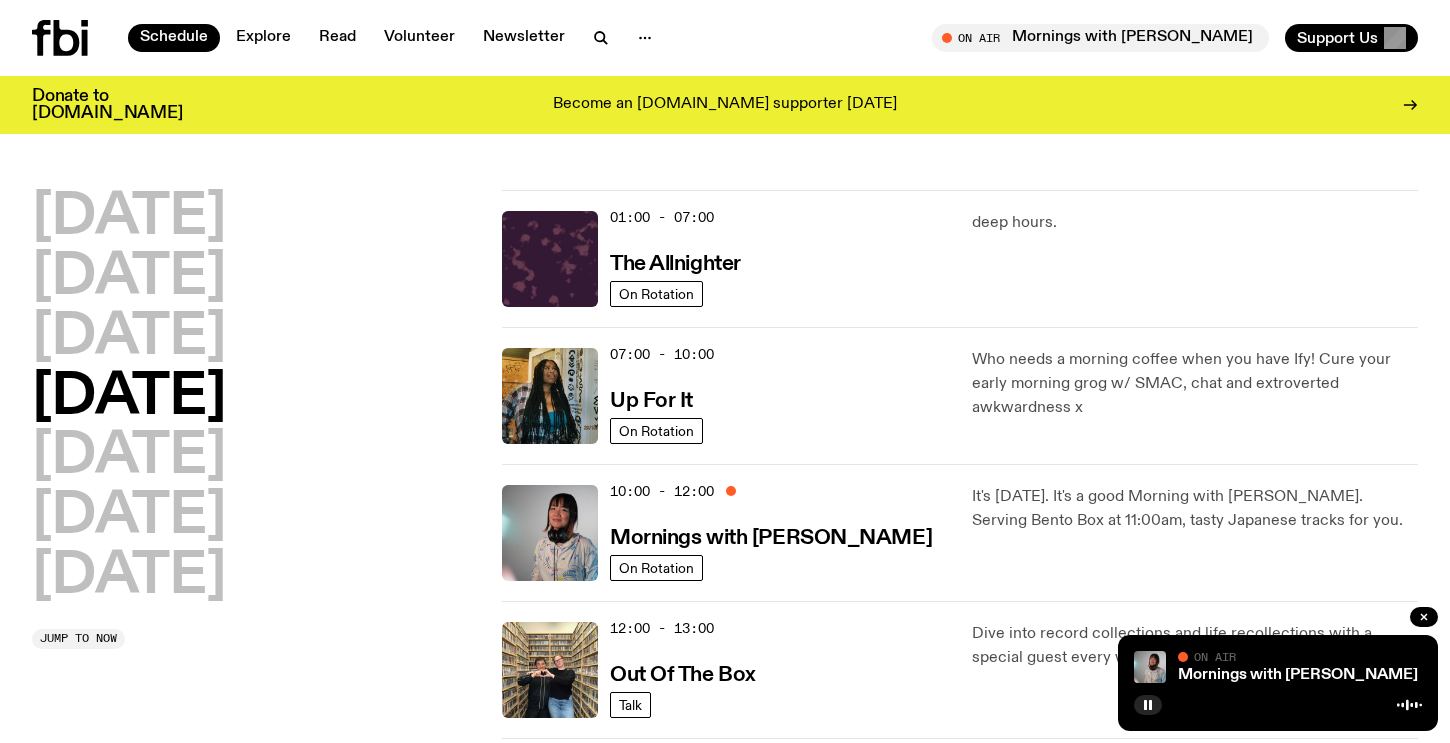 click 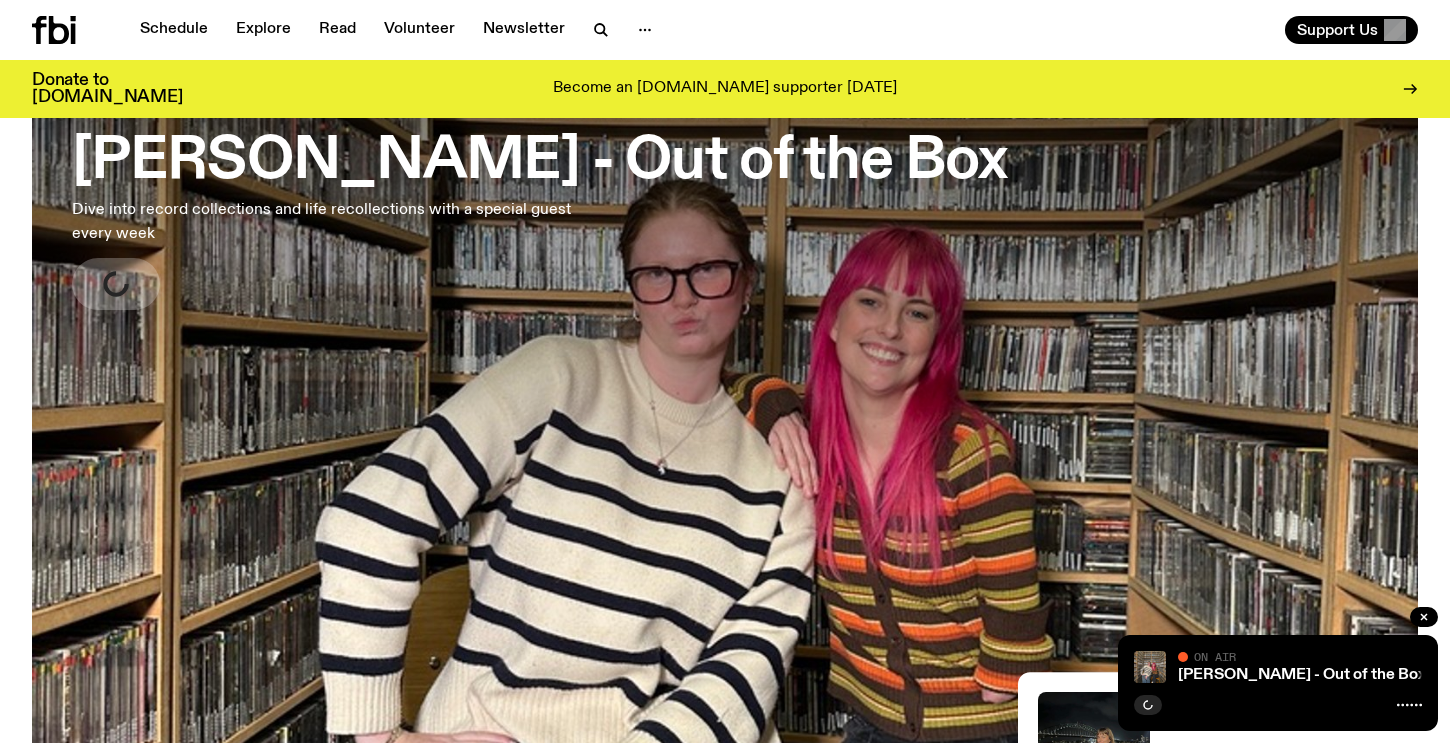 scroll, scrollTop: 0, scrollLeft: 0, axis: both 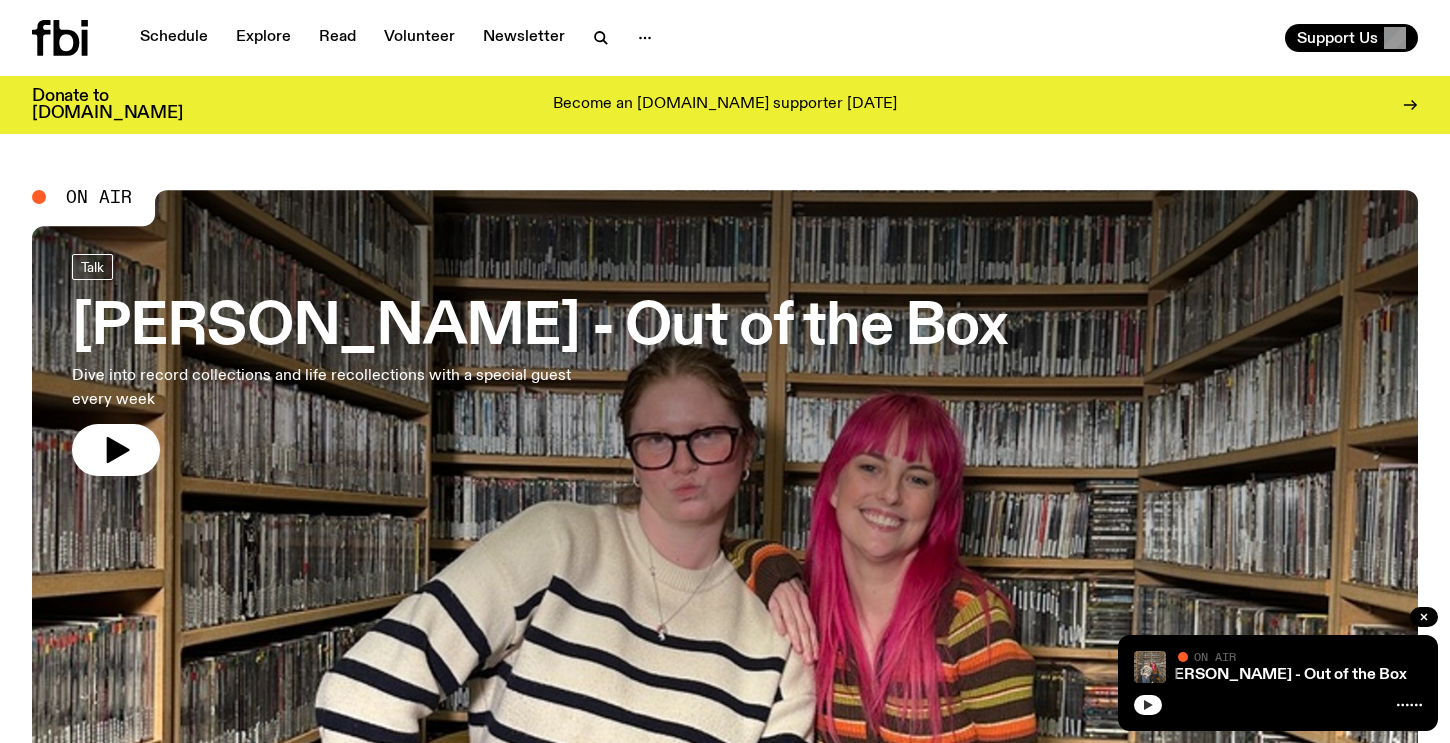 click 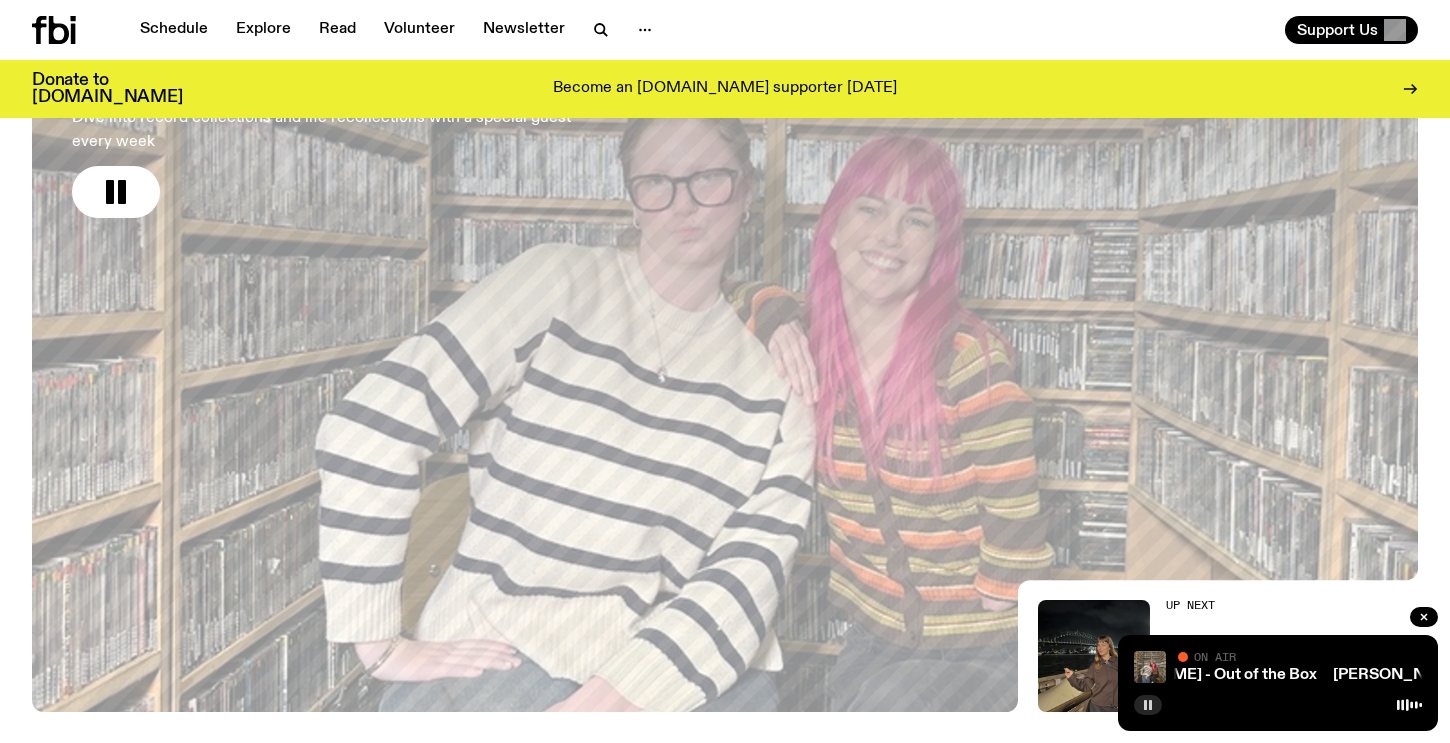 scroll, scrollTop: 0, scrollLeft: 0, axis: both 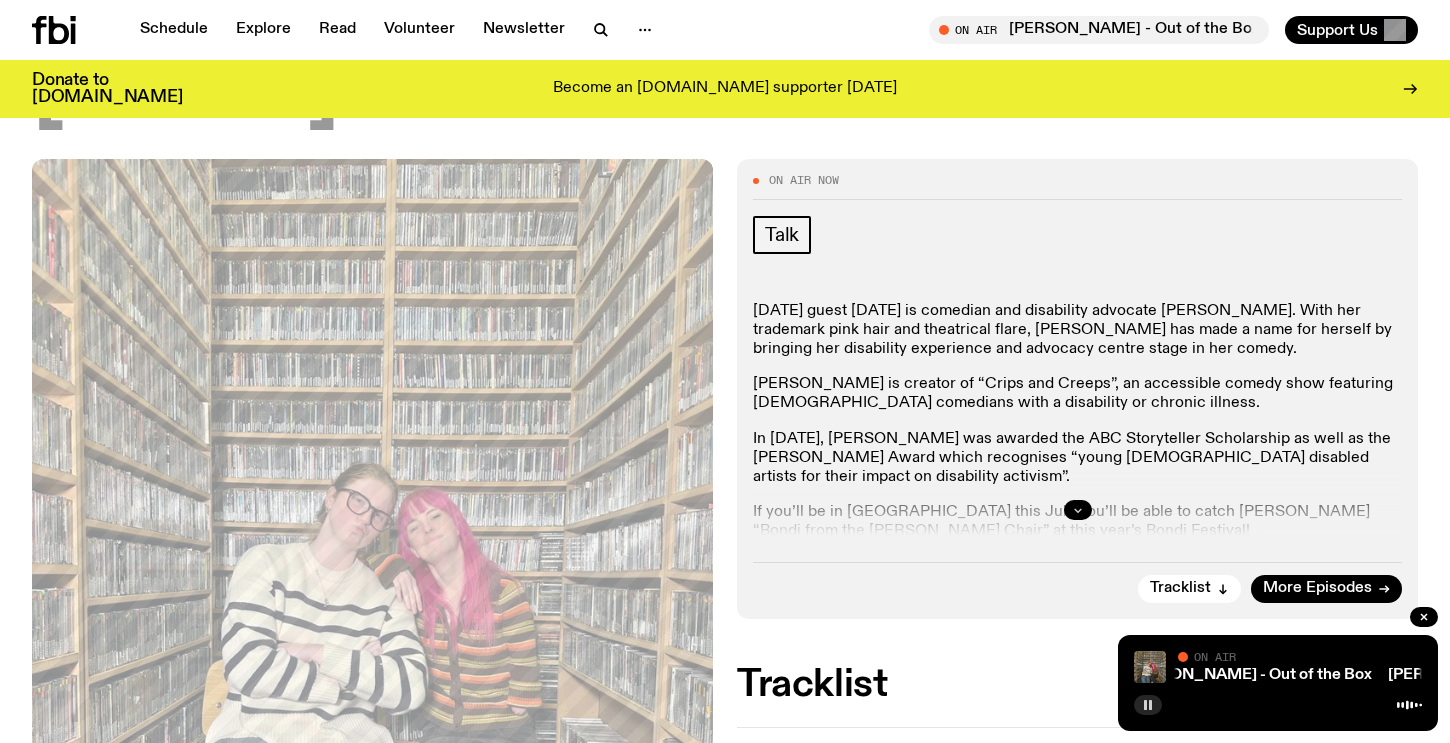 click 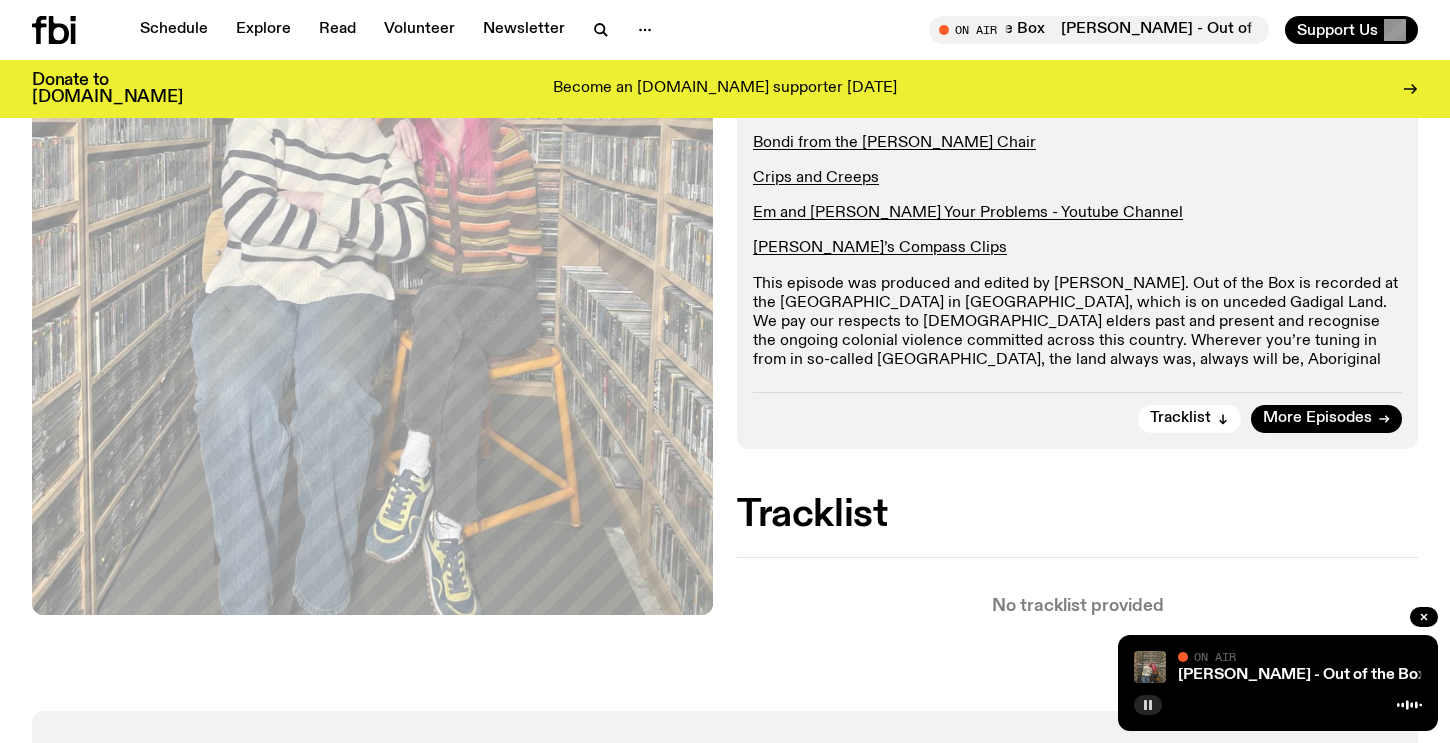 scroll, scrollTop: 582, scrollLeft: 0, axis: vertical 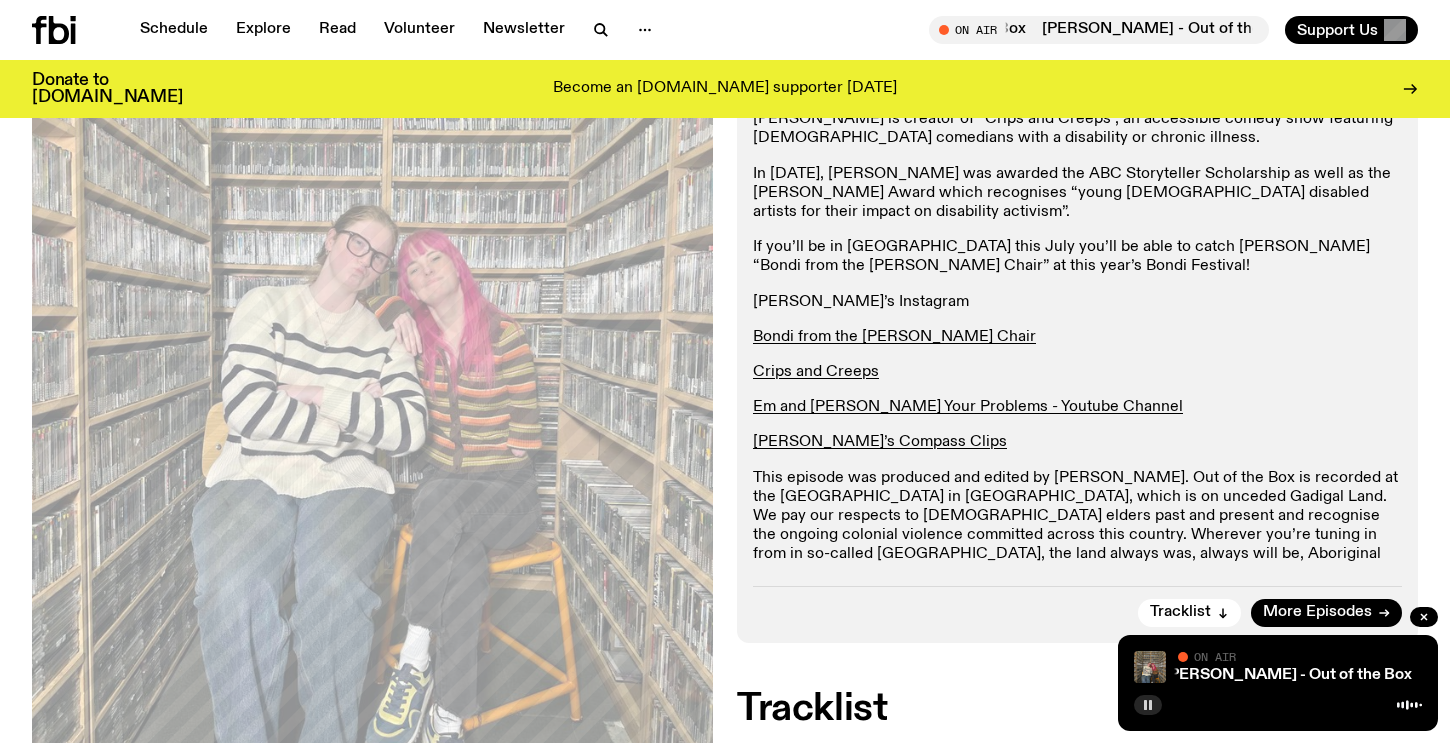 click on "[PERSON_NAME]’s Instagram" 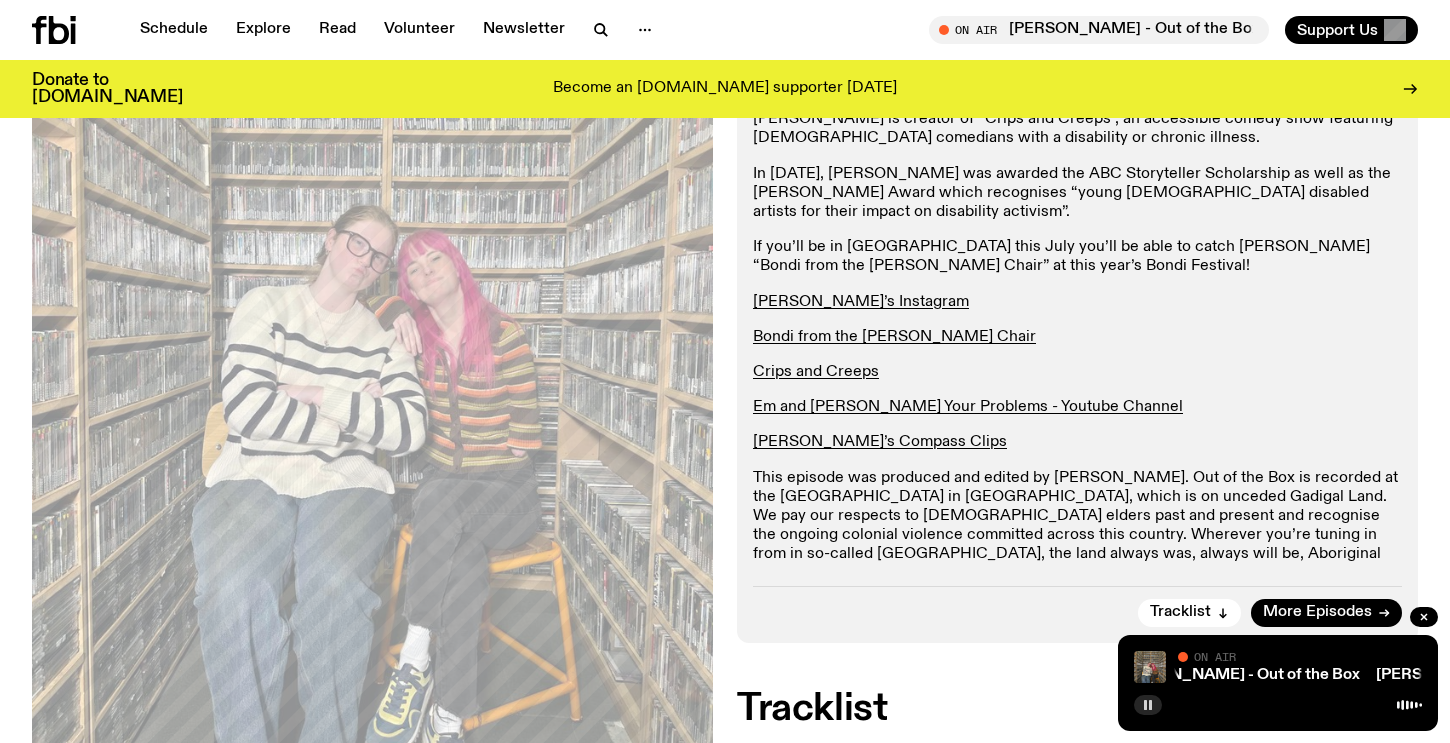 click 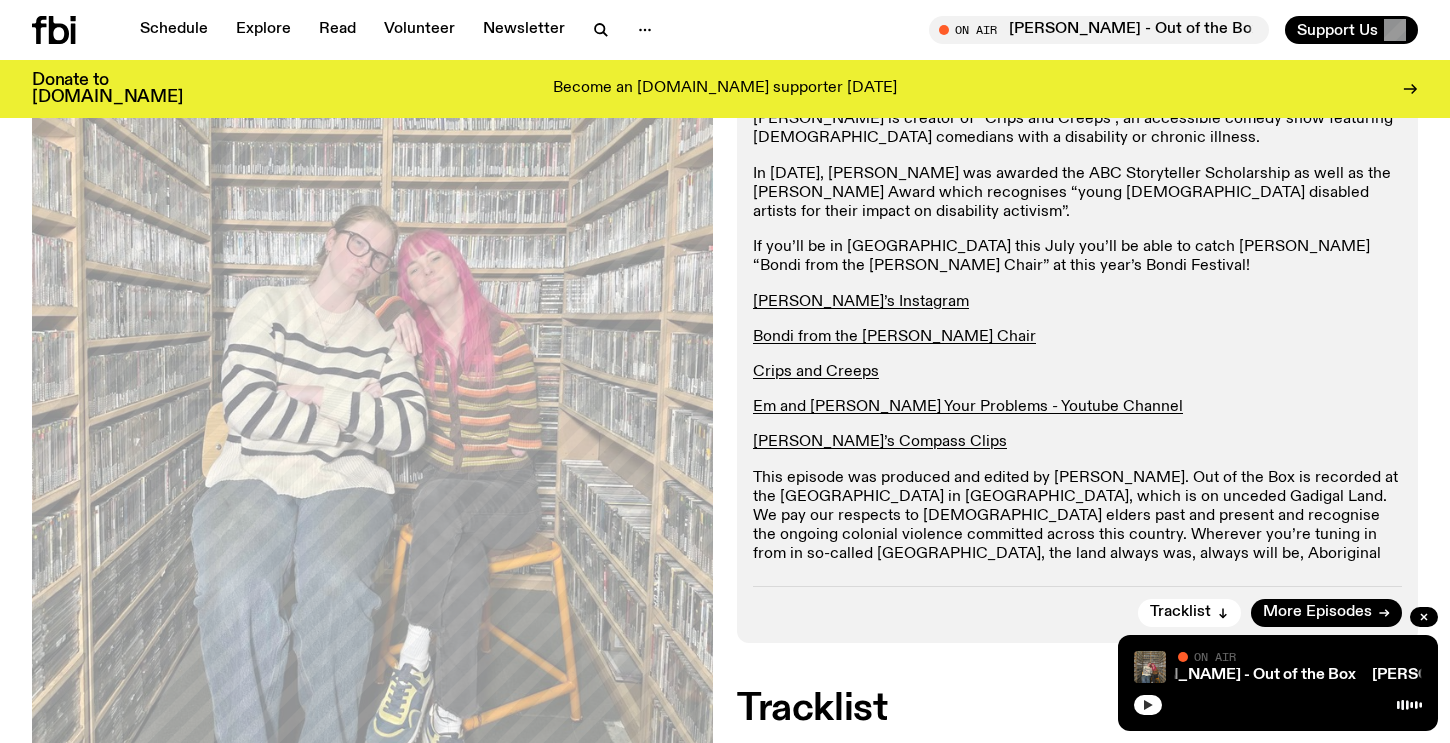 type 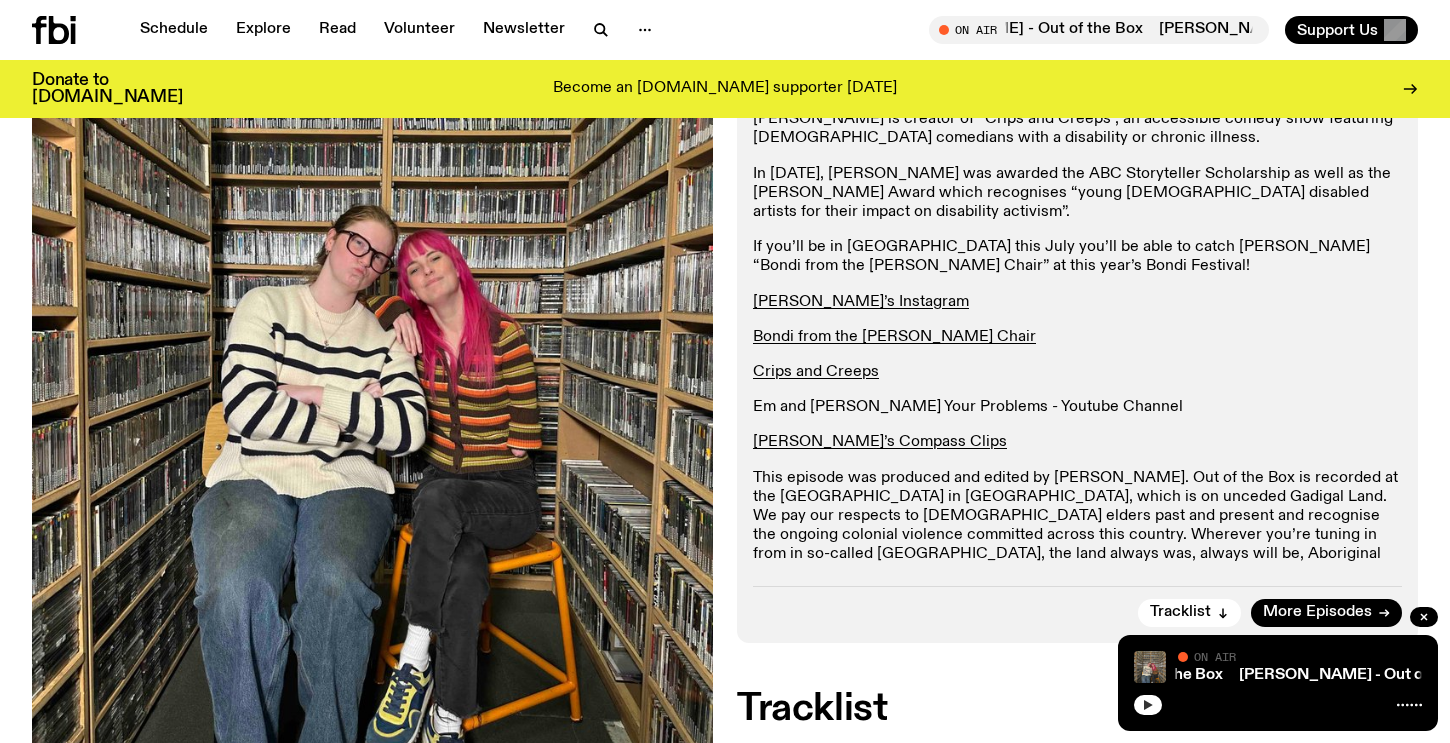 click on "Em and [PERSON_NAME] Your Problems - Youtube Channel" 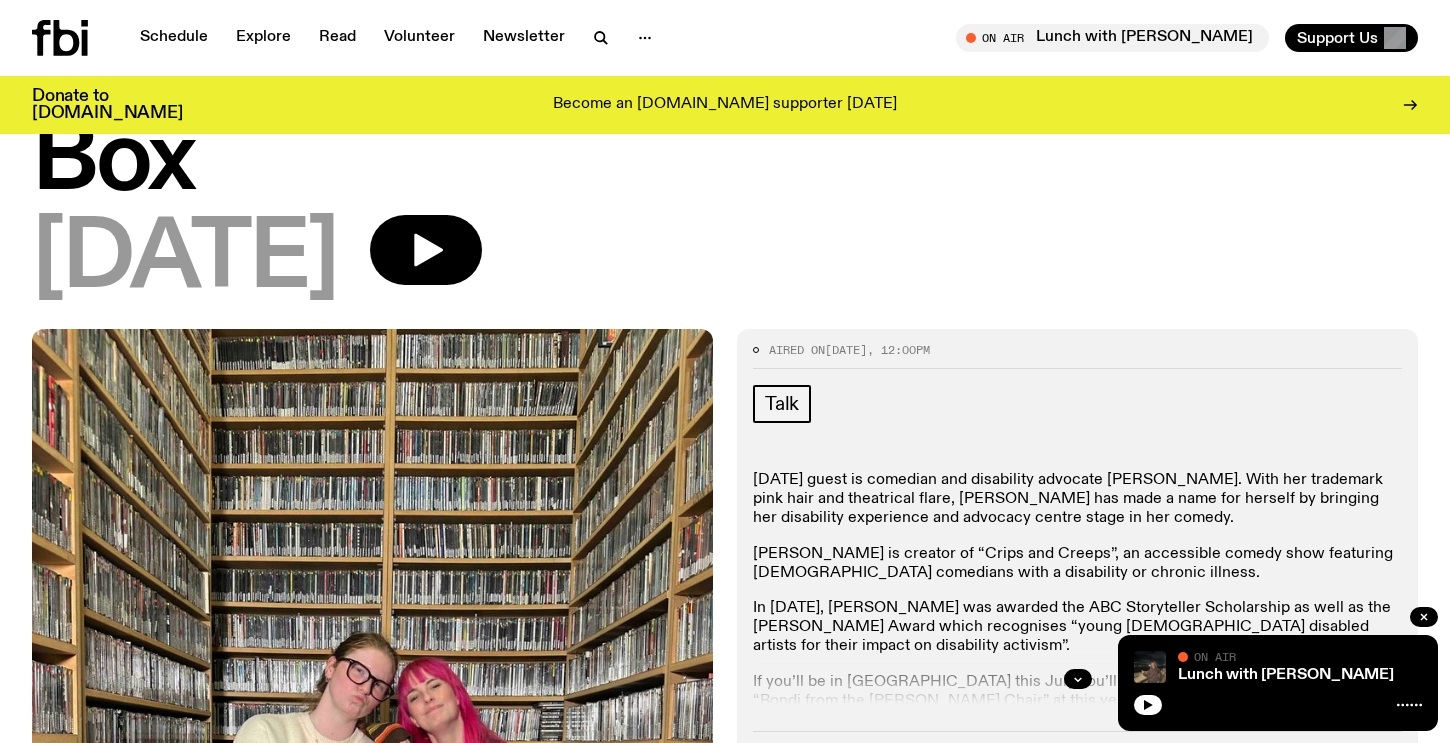 scroll, scrollTop: 0, scrollLeft: 0, axis: both 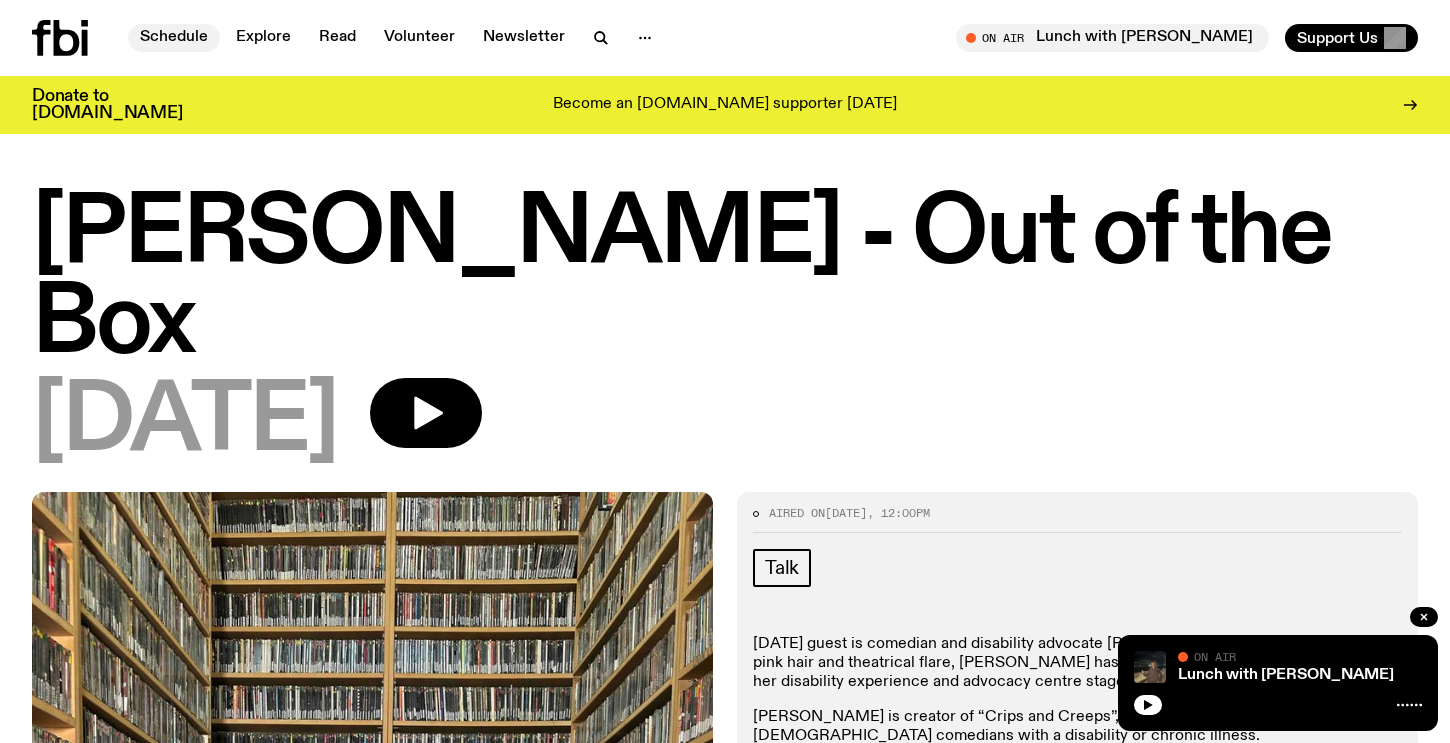 click on "Schedule" at bounding box center [174, 38] 